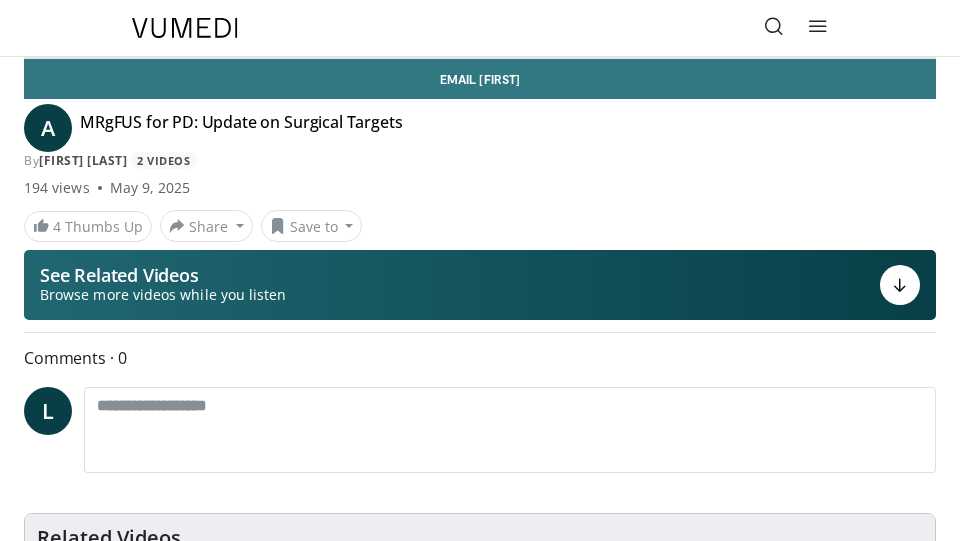 scroll, scrollTop: 0, scrollLeft: 0, axis: both 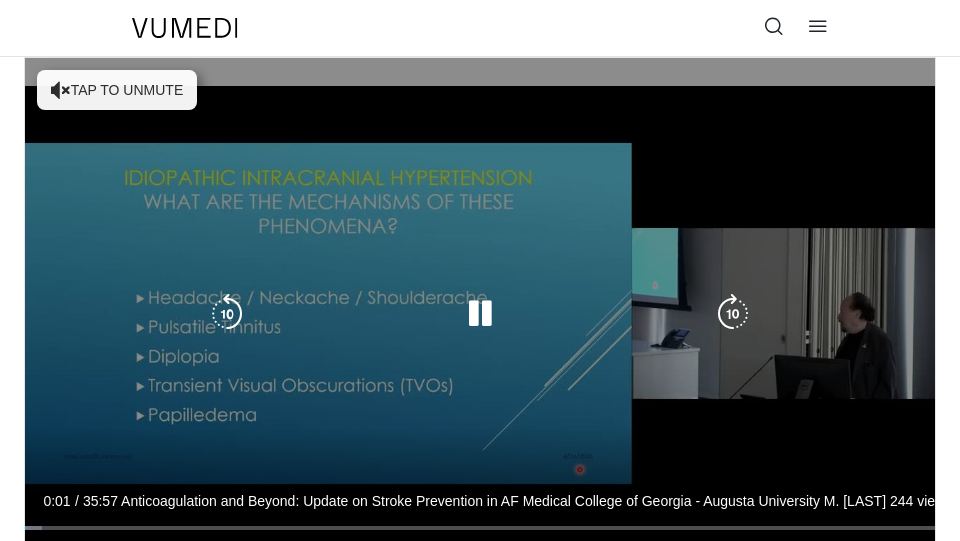 click on "Tap to unmute" at bounding box center [117, 90] 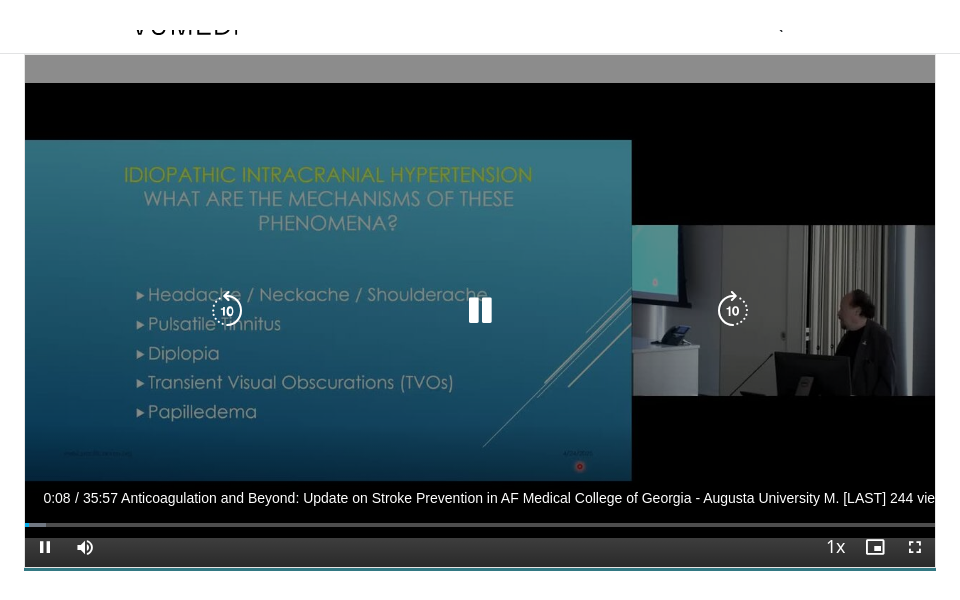 scroll, scrollTop: 37, scrollLeft: 0, axis: vertical 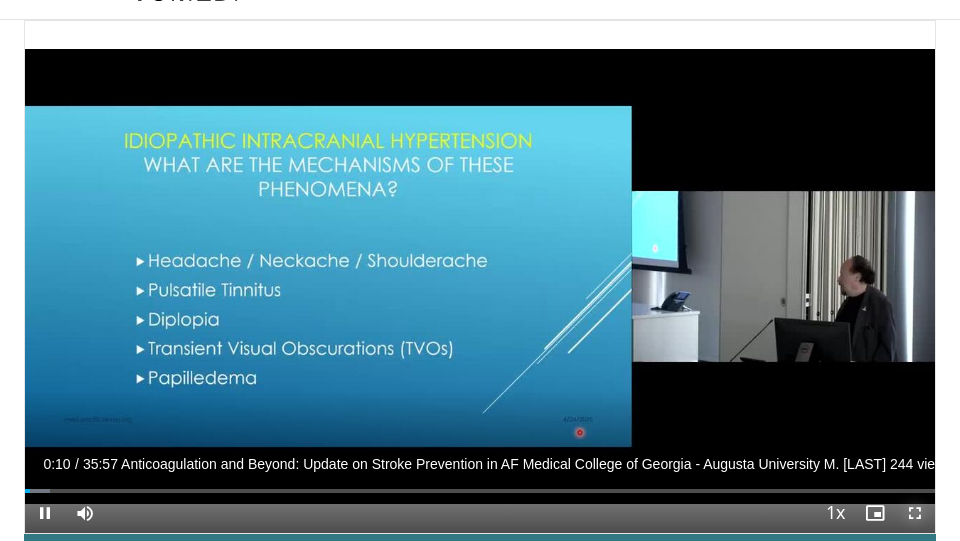 click at bounding box center [915, 513] 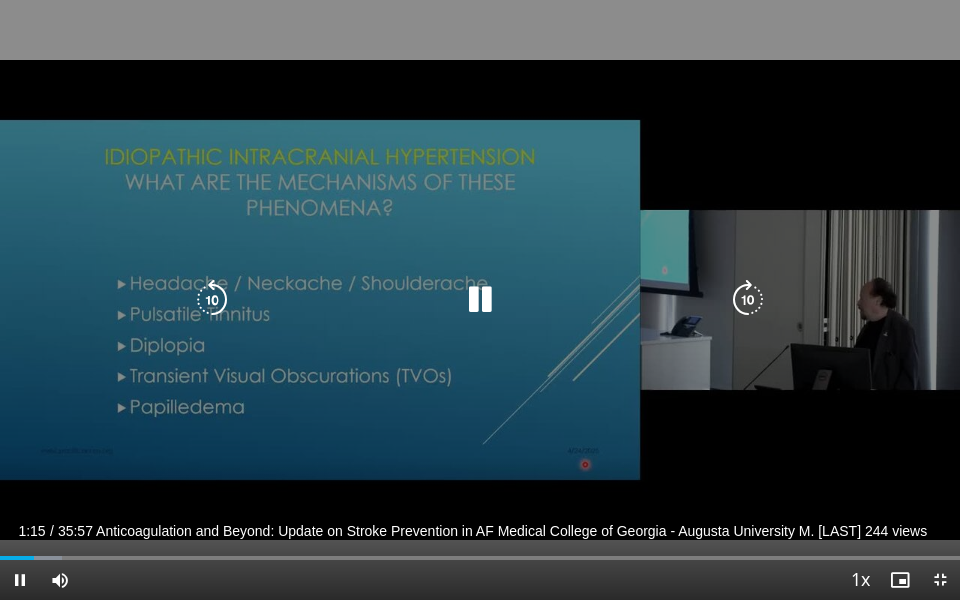 click at bounding box center [480, 300] 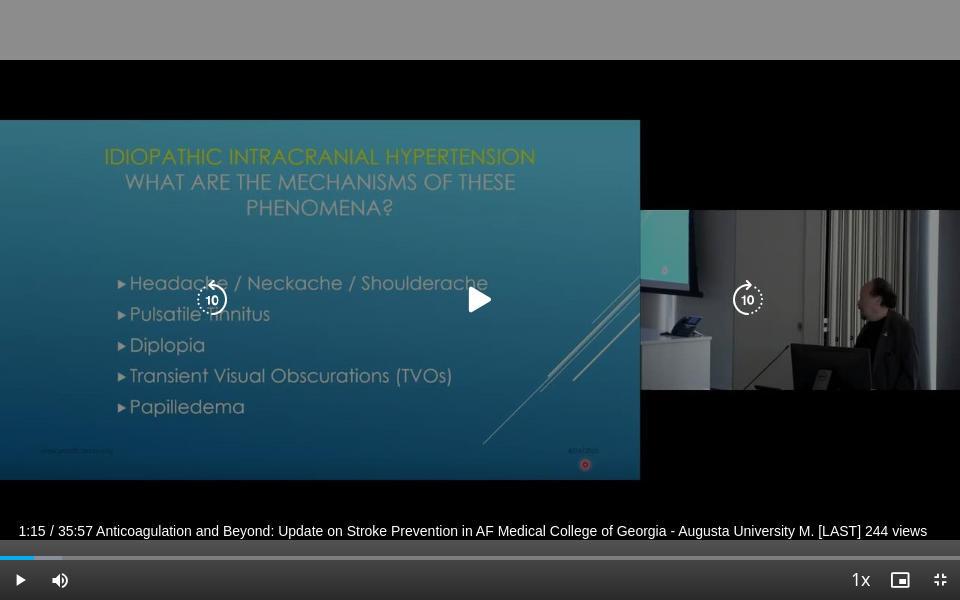 click at bounding box center (212, 300) 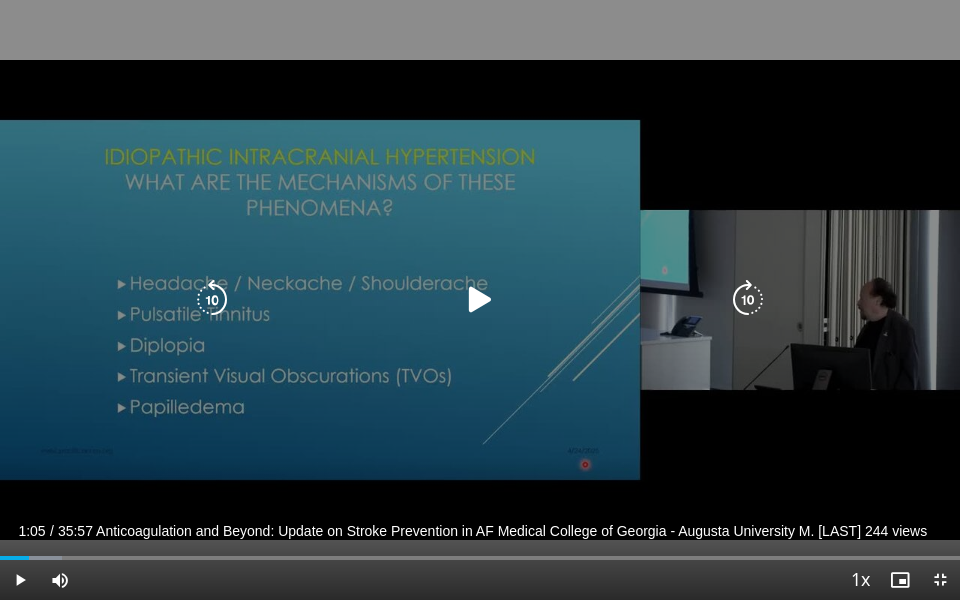 click at bounding box center [212, 300] 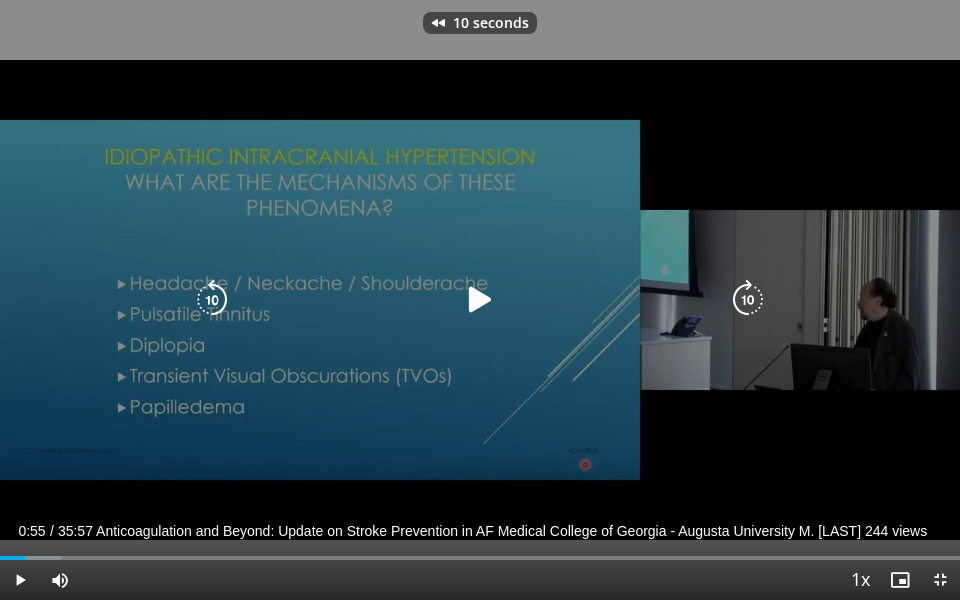 click at bounding box center (212, 300) 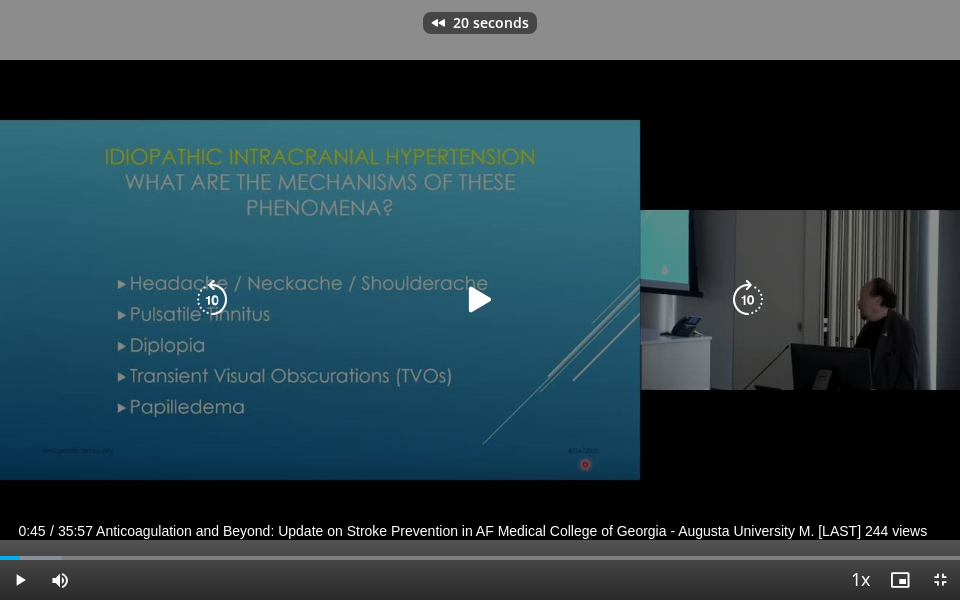 click at bounding box center [480, 300] 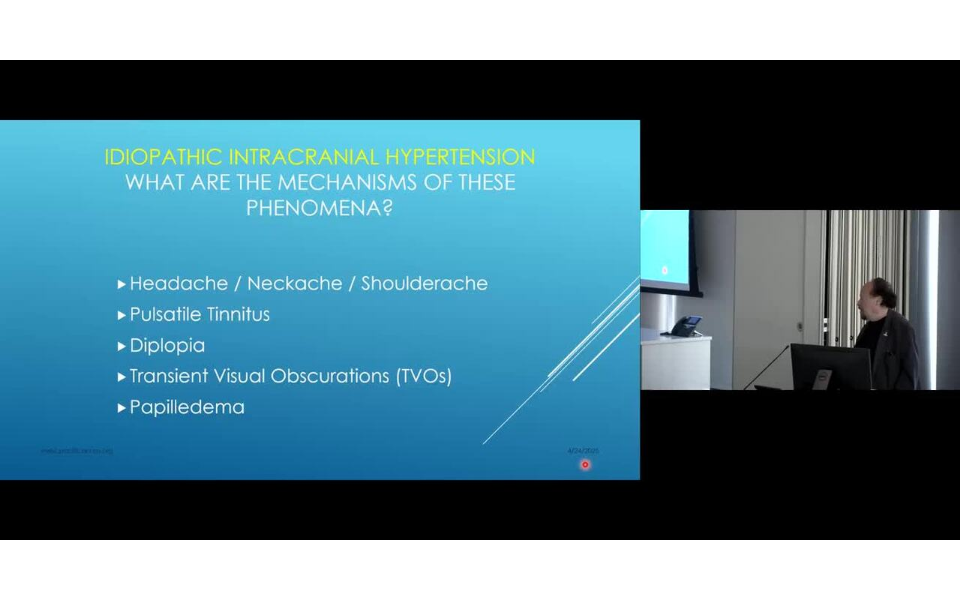 click at bounding box center (480, 300) 